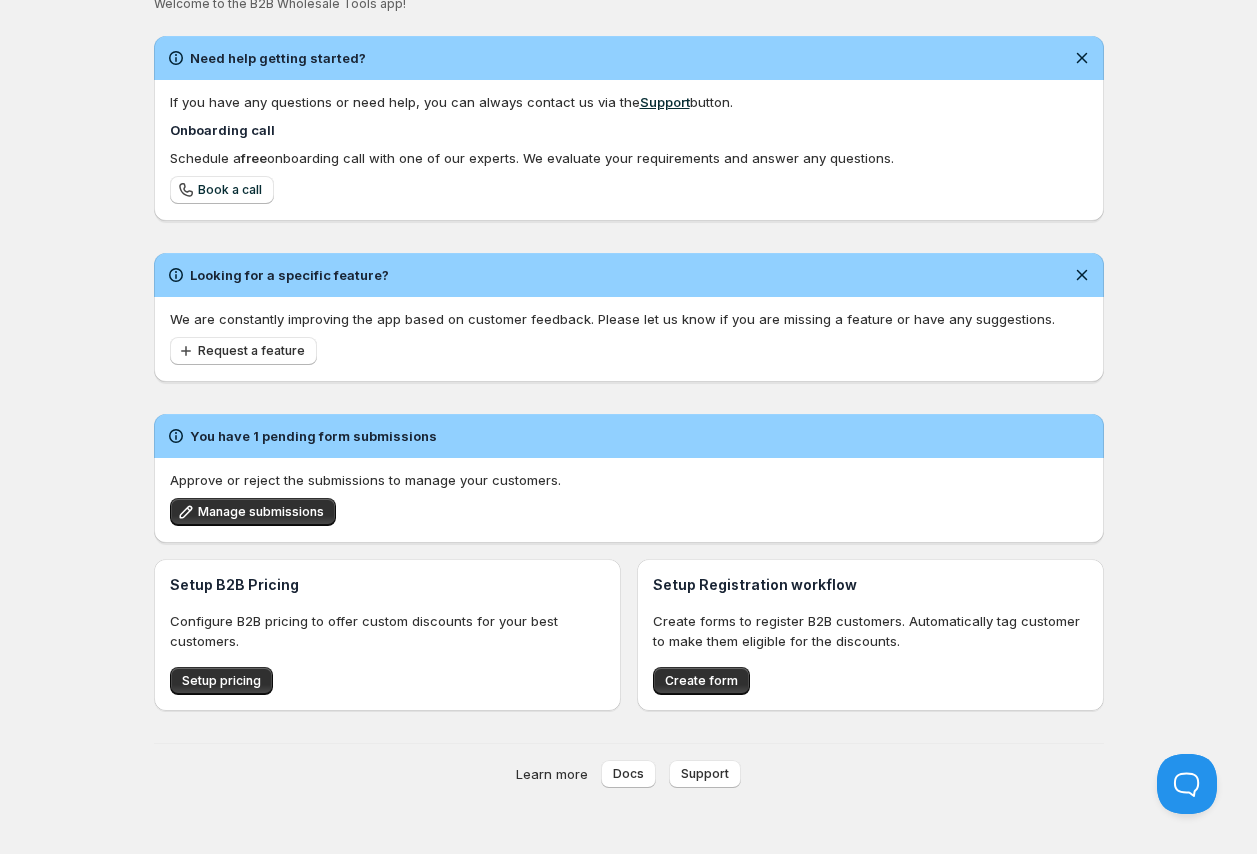 scroll, scrollTop: 0, scrollLeft: 0, axis: both 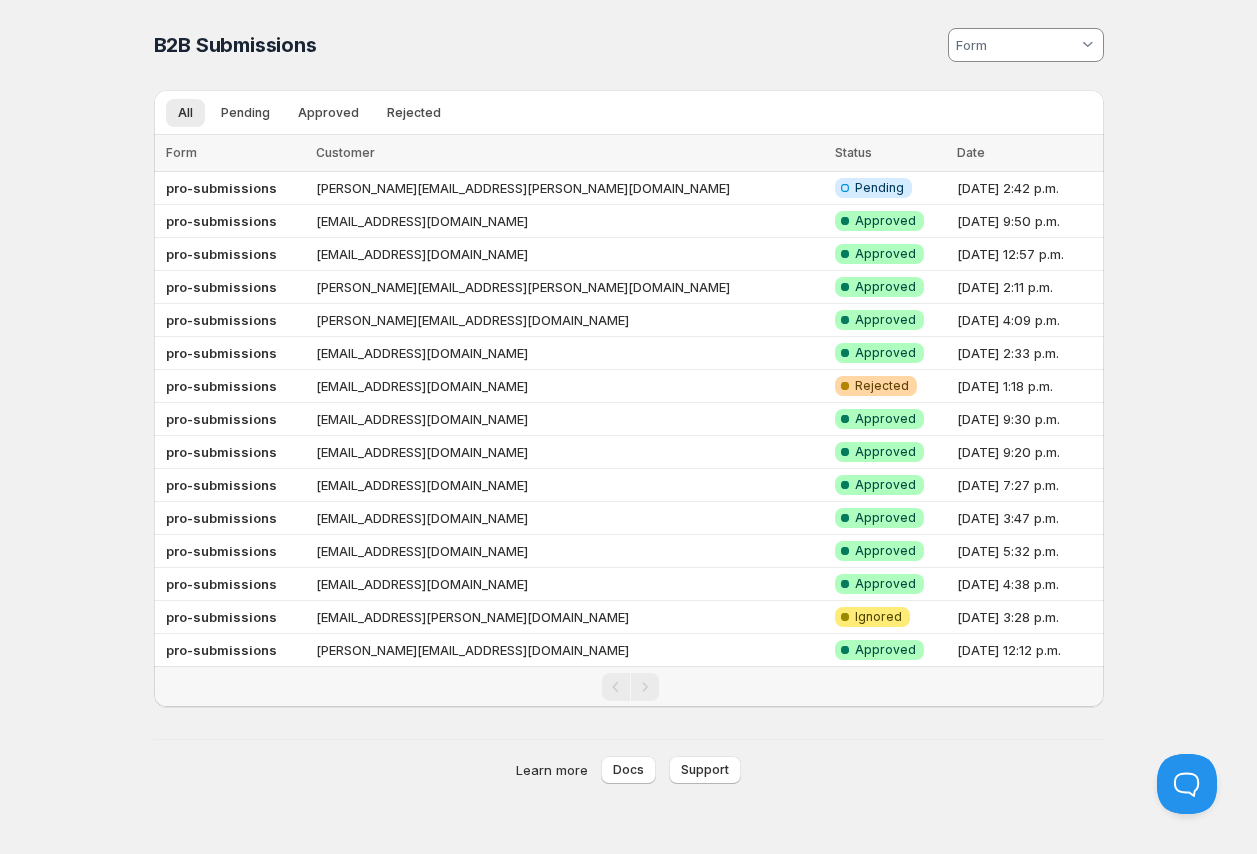 click at bounding box center [1015, 45] 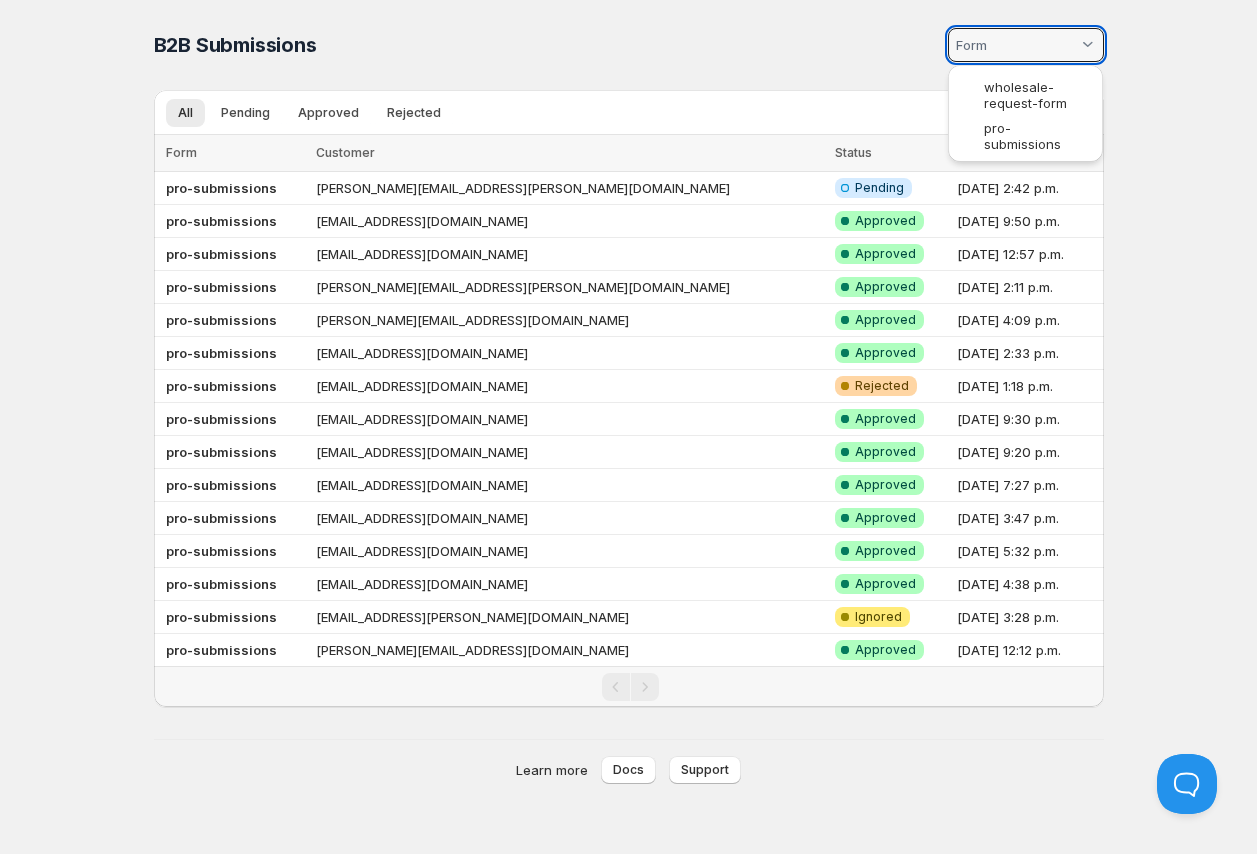 click on "Home Pricing Price lists Forms Submissions Settings Features Plans B2B Submissions. This page is ready B2B Submissions All Pending Approved Rejected More views All Pending Approved Rejected More views Loading submissions… Loading submissions… Form Customer Status Date Select all 15 submissions 0 selected Form Customer Status Date pro-submissions [PERSON_NAME][EMAIL_ADDRESS][PERSON_NAME][DOMAIN_NAME] Info Incomplete Pending [DATE] 2:42 p.m. pro-submissions [EMAIL_ADDRESS][DOMAIN_NAME] Success Complete Approved [DATE] 9:50 p.m. pro-submissions [EMAIL_ADDRESS][DOMAIN_NAME] Success Complete Approved [DATE] 12:57 p.m. pro-submissions [PERSON_NAME][EMAIL_ADDRESS][PERSON_NAME][DOMAIN_NAME] Success Complete Approved [DATE] 2:11 p.m. pro-submissions [PERSON_NAME][EMAIL_ADDRESS][DOMAIN_NAME] Success Complete Approved [DATE] 4:09 p.m. pro-submissions [EMAIL_ADDRESS][DOMAIN_NAME] Success Complete Approved [DATE] 2:33 p.m. pro-submissions [EMAIL_ADDRESS][DOMAIN_NAME] Warning Complete Rejected [DATE] 1:18 p.m. pro-submissions [EMAIL_ADDRESS][DOMAIN_NAME] Success Complete" at bounding box center [628, 427] 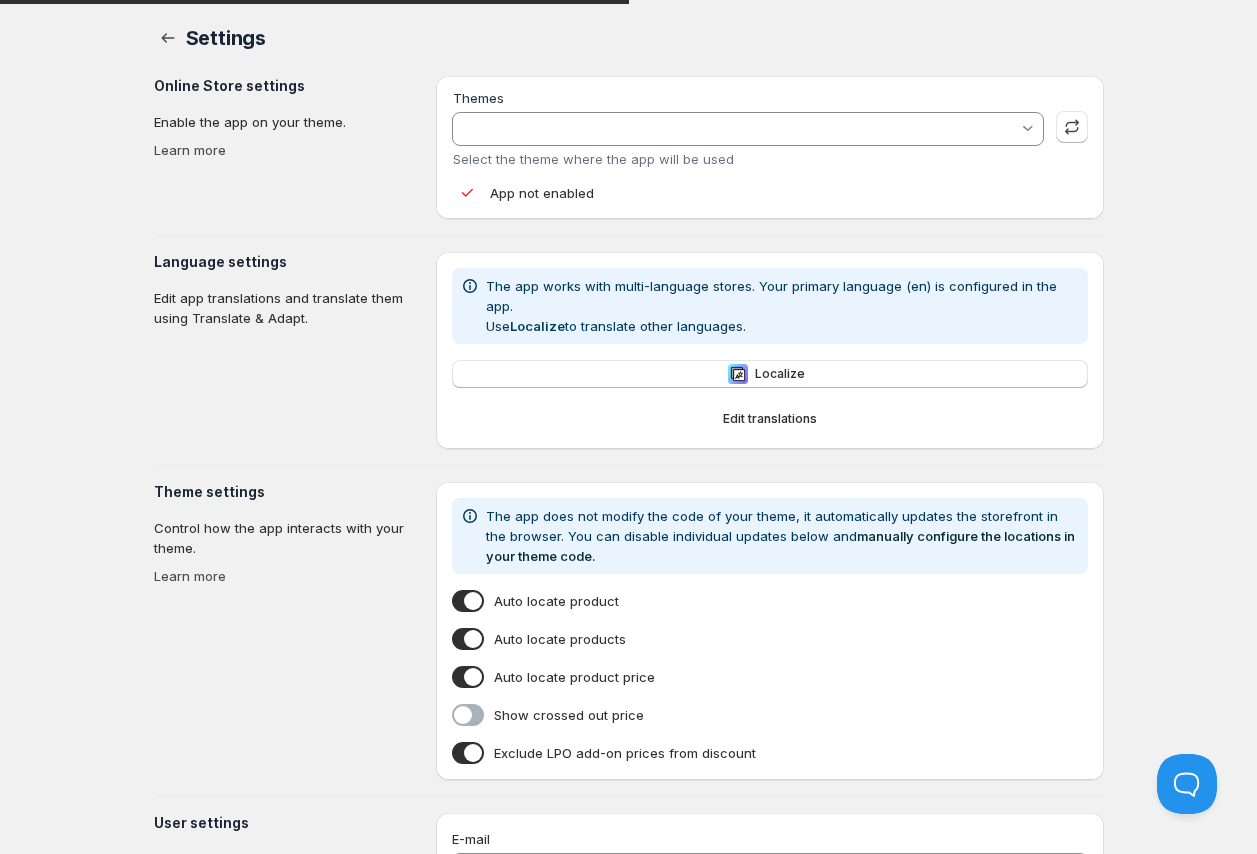 type on "[PERSON_NAME]-6-7-1-theme-source with B2H - [DATE]" 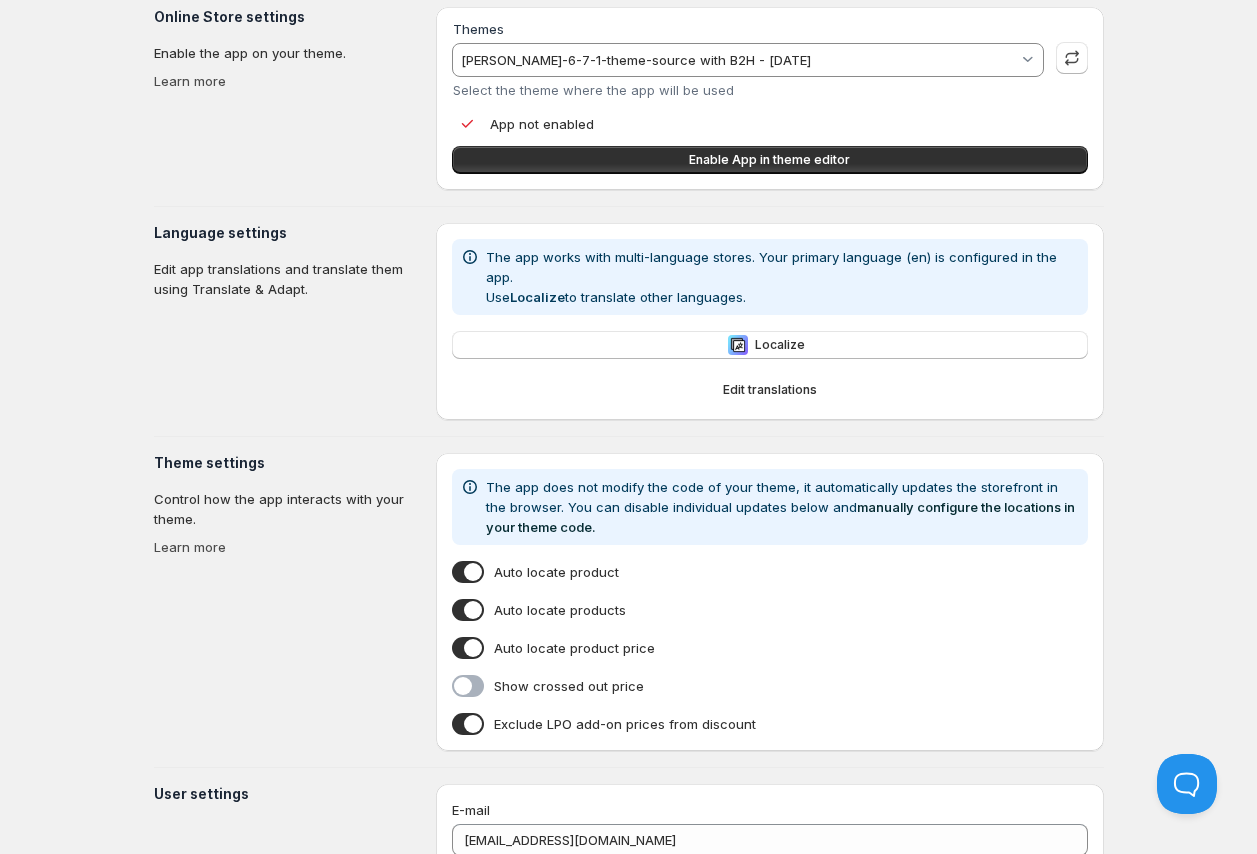 scroll, scrollTop: 0, scrollLeft: 0, axis: both 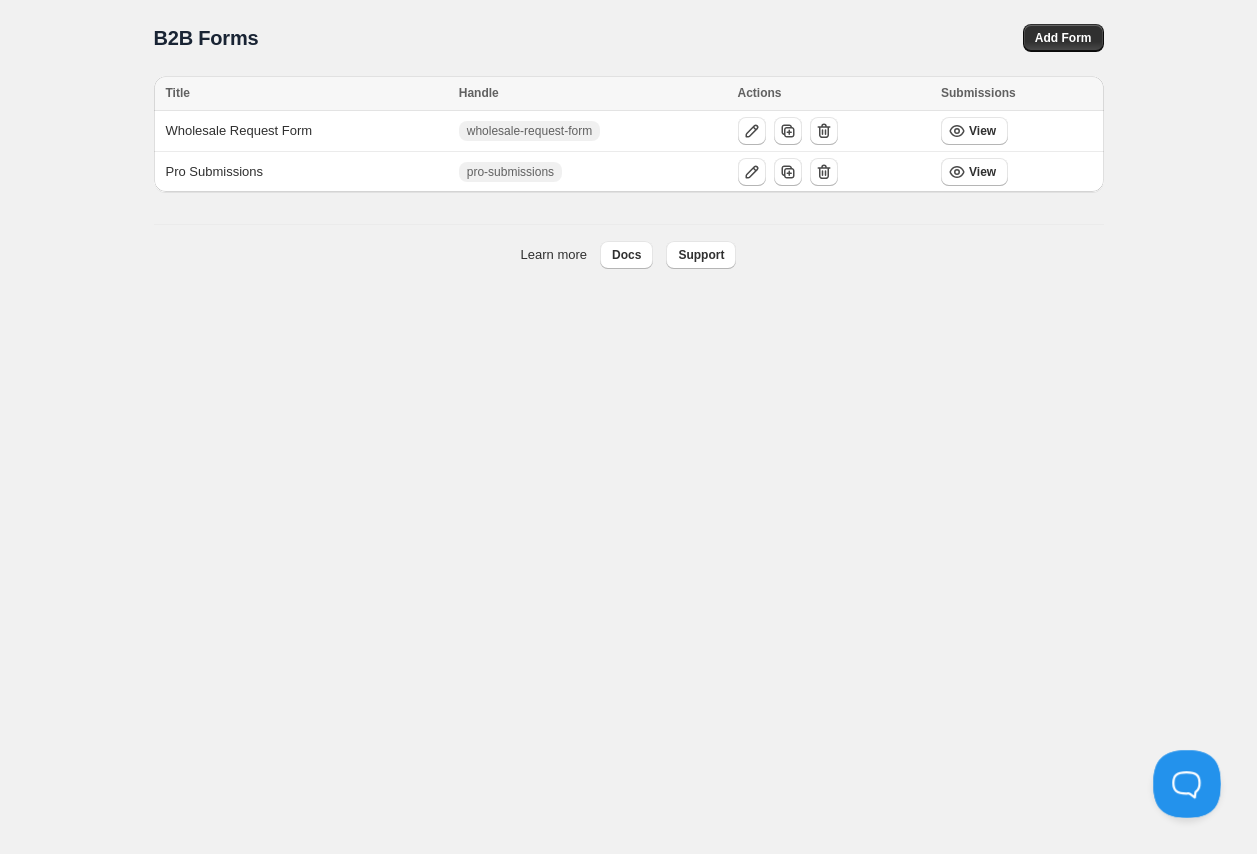 drag, startPoint x: 1177, startPoint y: 777, endPoint x: 1179, endPoint y: 757, distance: 20.09975 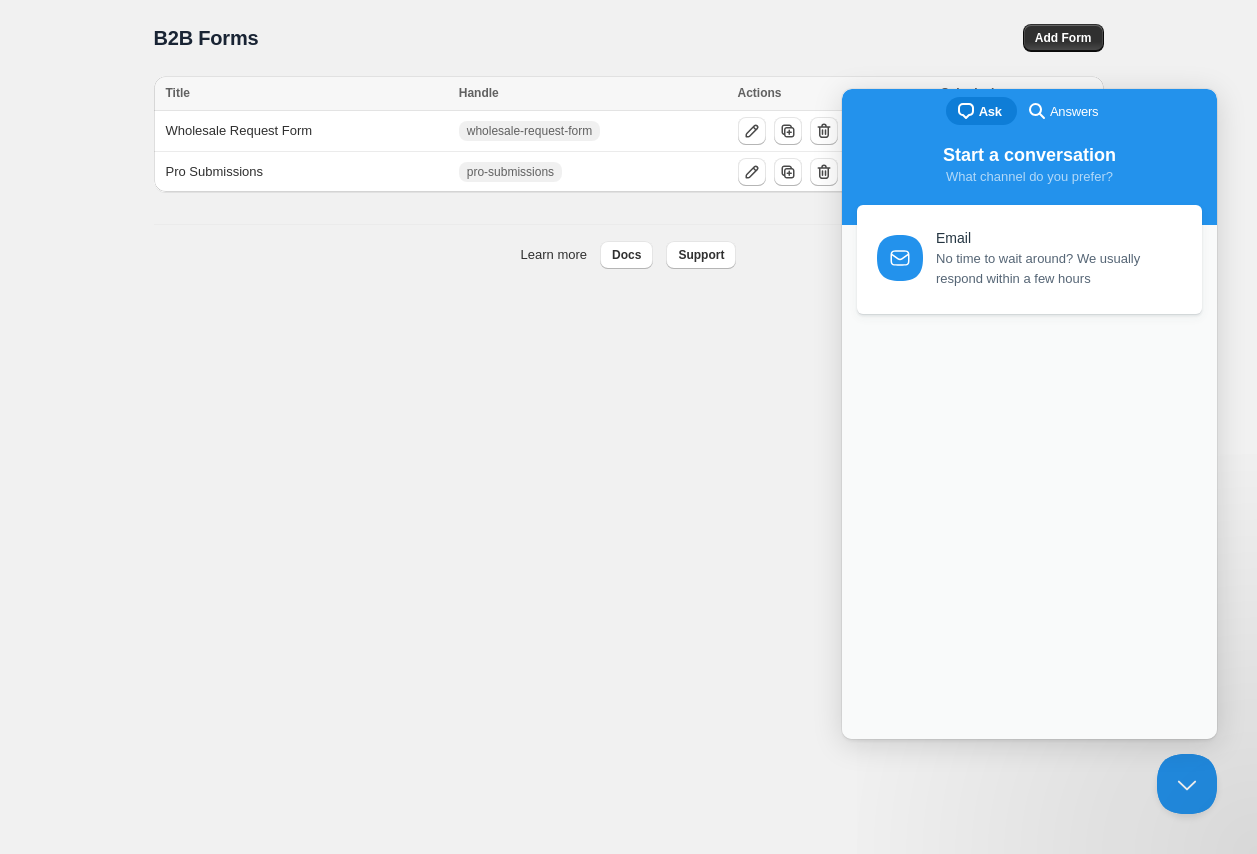 scroll, scrollTop: 0, scrollLeft: 0, axis: both 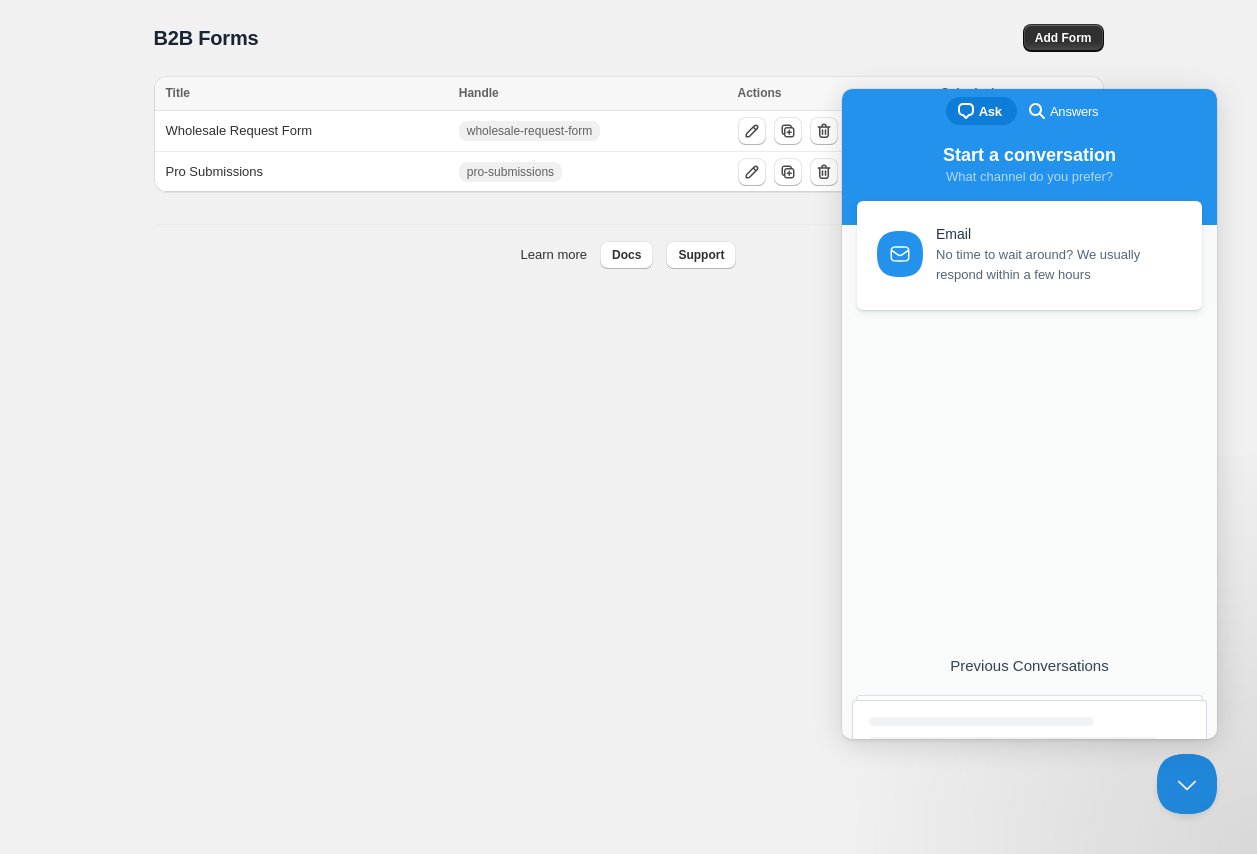 click on "No time to wait around? We usually respond within a few hours" at bounding box center (1057, 265) 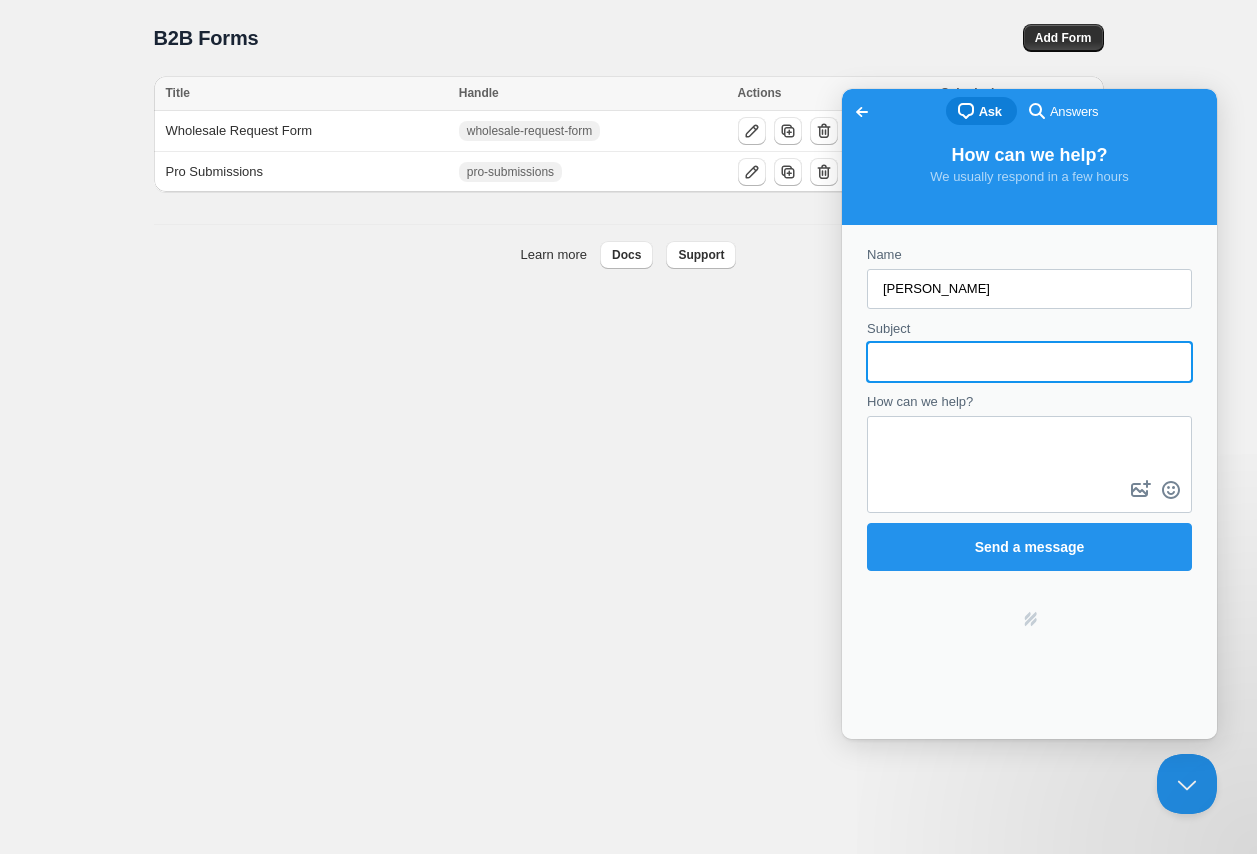 click on "Subject" at bounding box center [1029, 362] 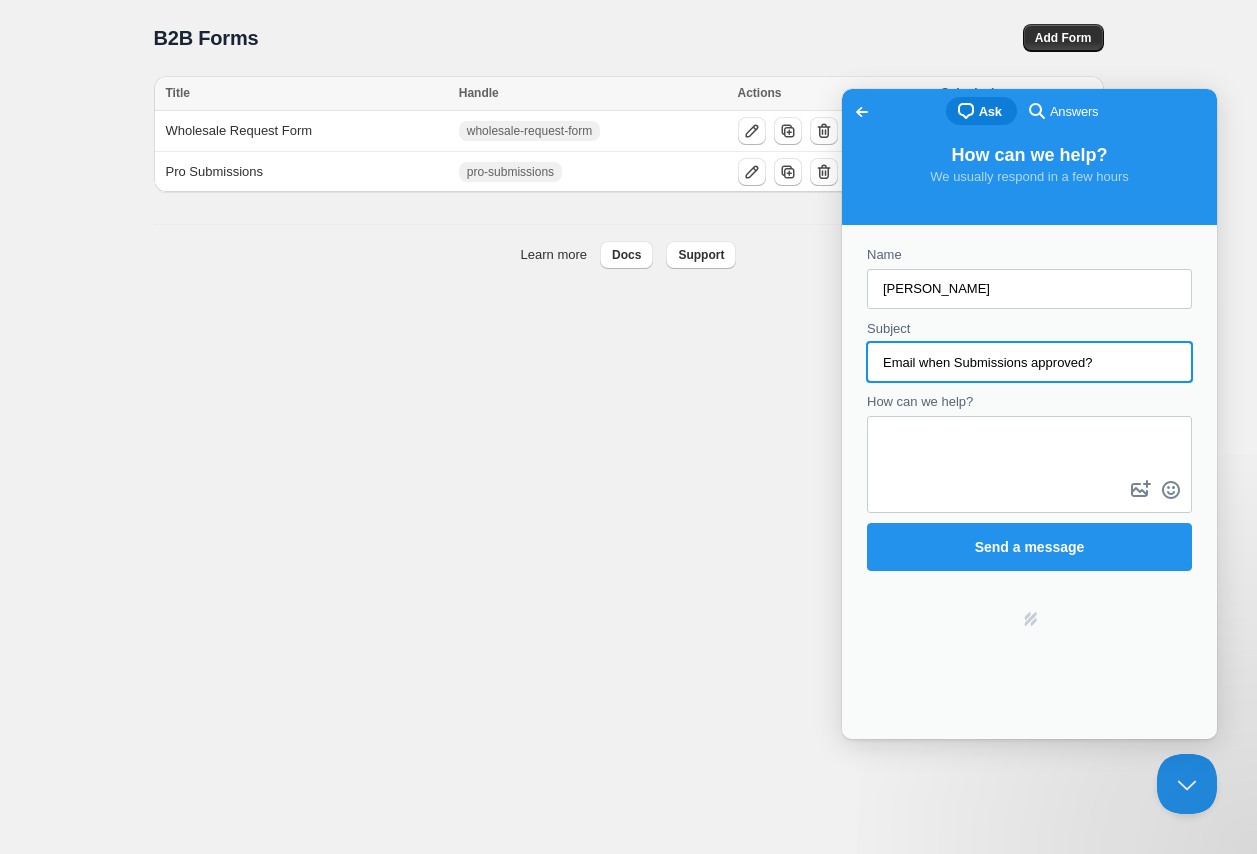 type on "Email when Submissions approved?" 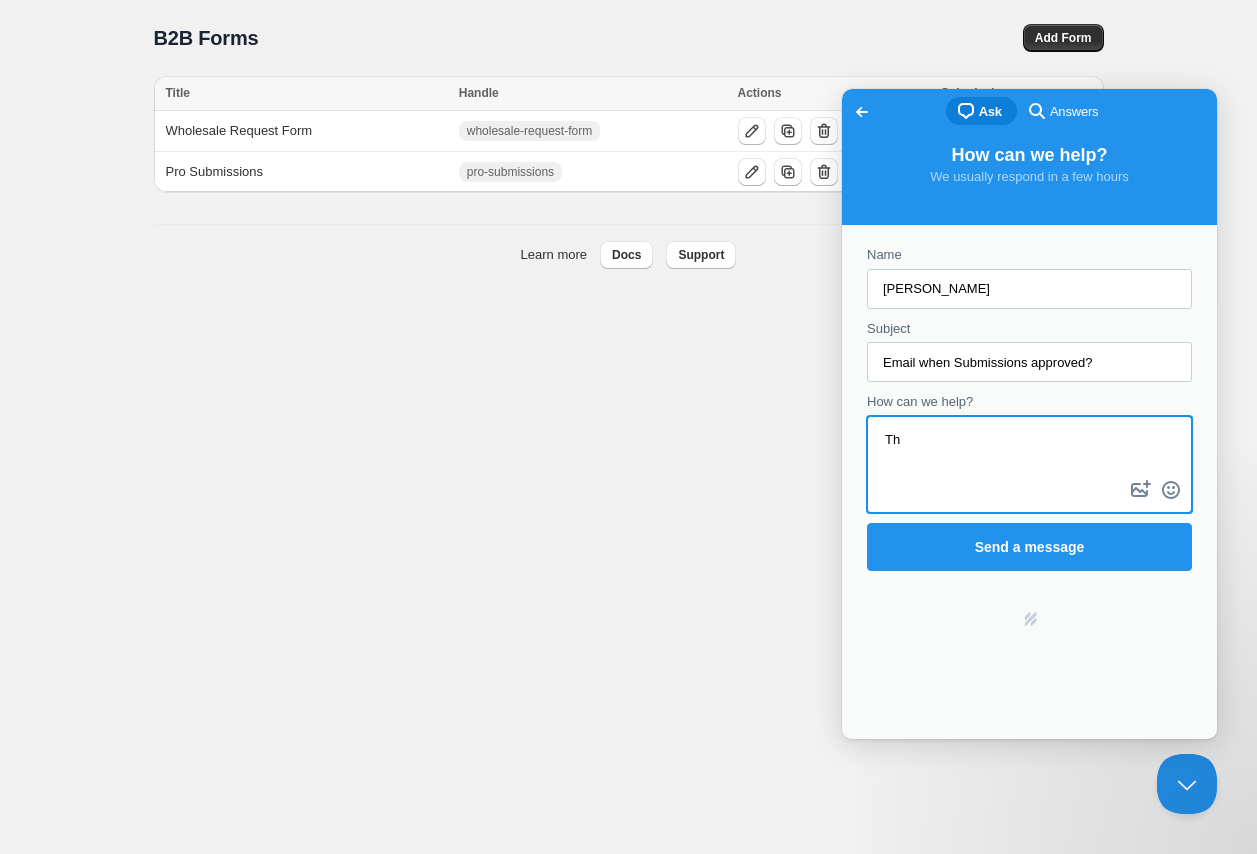 type on "T" 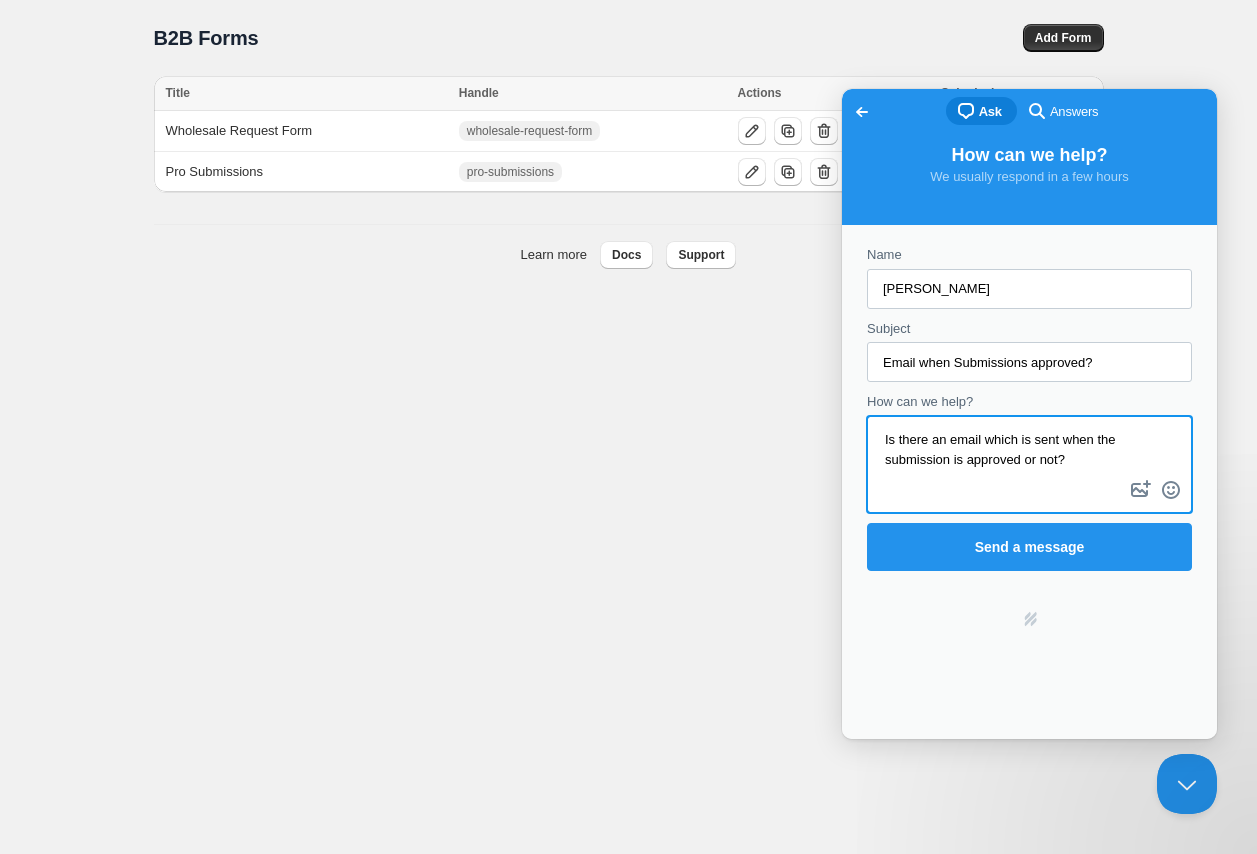 scroll, scrollTop: 6, scrollLeft: 0, axis: vertical 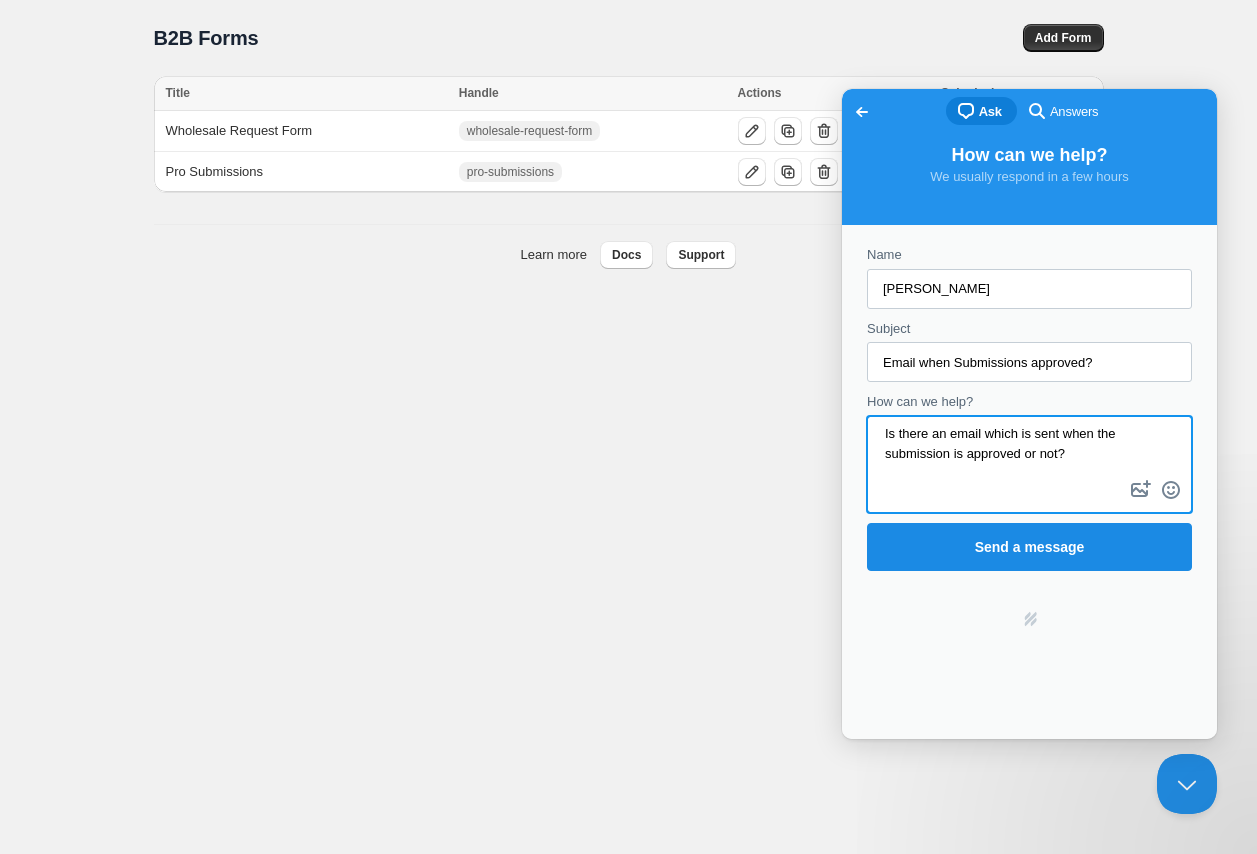 type on "Is there an email which is sent when the submission is approved or not?" 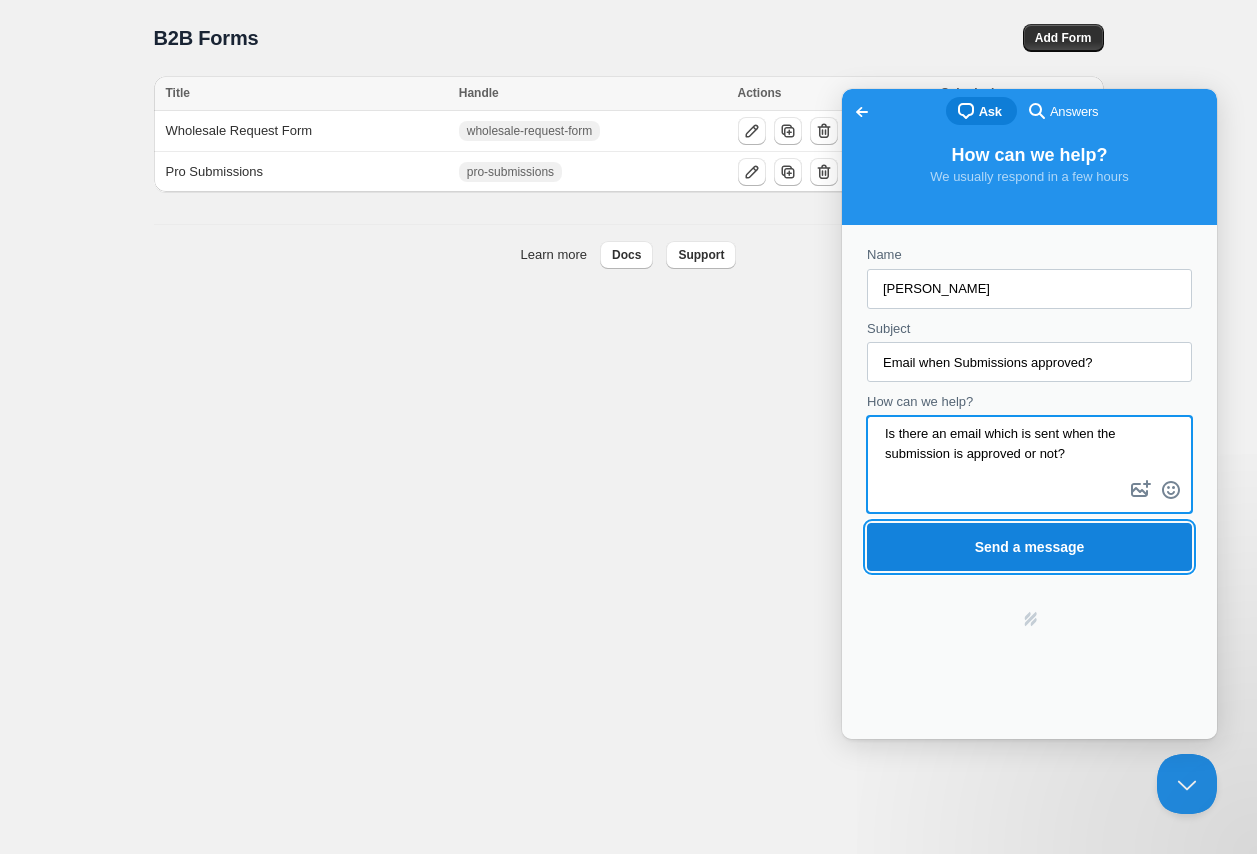 click on "Send a message" at bounding box center [1030, 547] 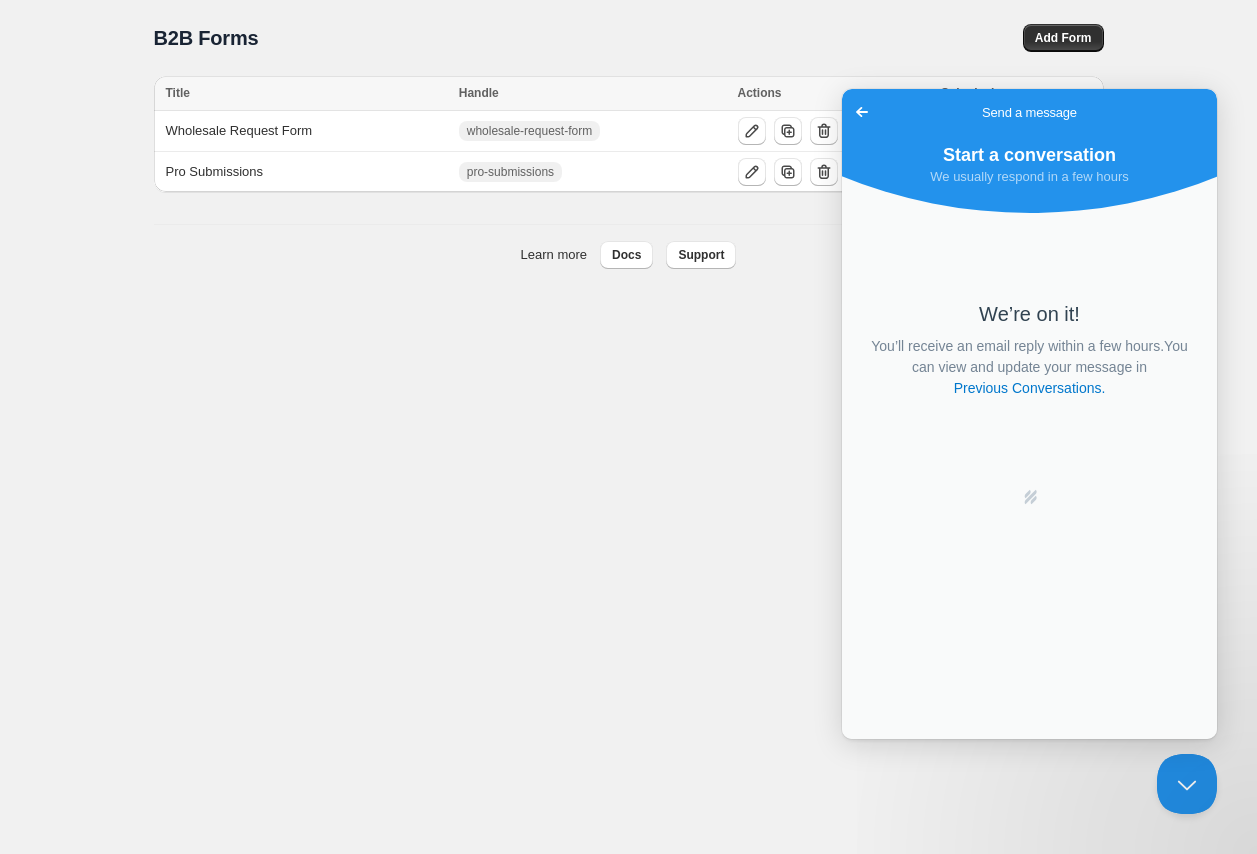click on "Home Pricing Price lists Forms Submissions Settings Features Plans B2B Forms. This page is ready B2B Forms Add Form Delete Cancel Are you sure you want to delete  ? Loading forms… Loading forms… Title Handle Actions Submissions Select all 2 forms 0 selected Title Handle Actions Submissions Wholesale Request Form wholesale-request-form View Pro Submissions pro-submissions View Keep existing Update email Your current contact email is   [EMAIL_ADDRESS][DOMAIN_NAME]    Would you like to receive support communications and updates to      ?  Learn more Docs Support" at bounding box center [628, 427] 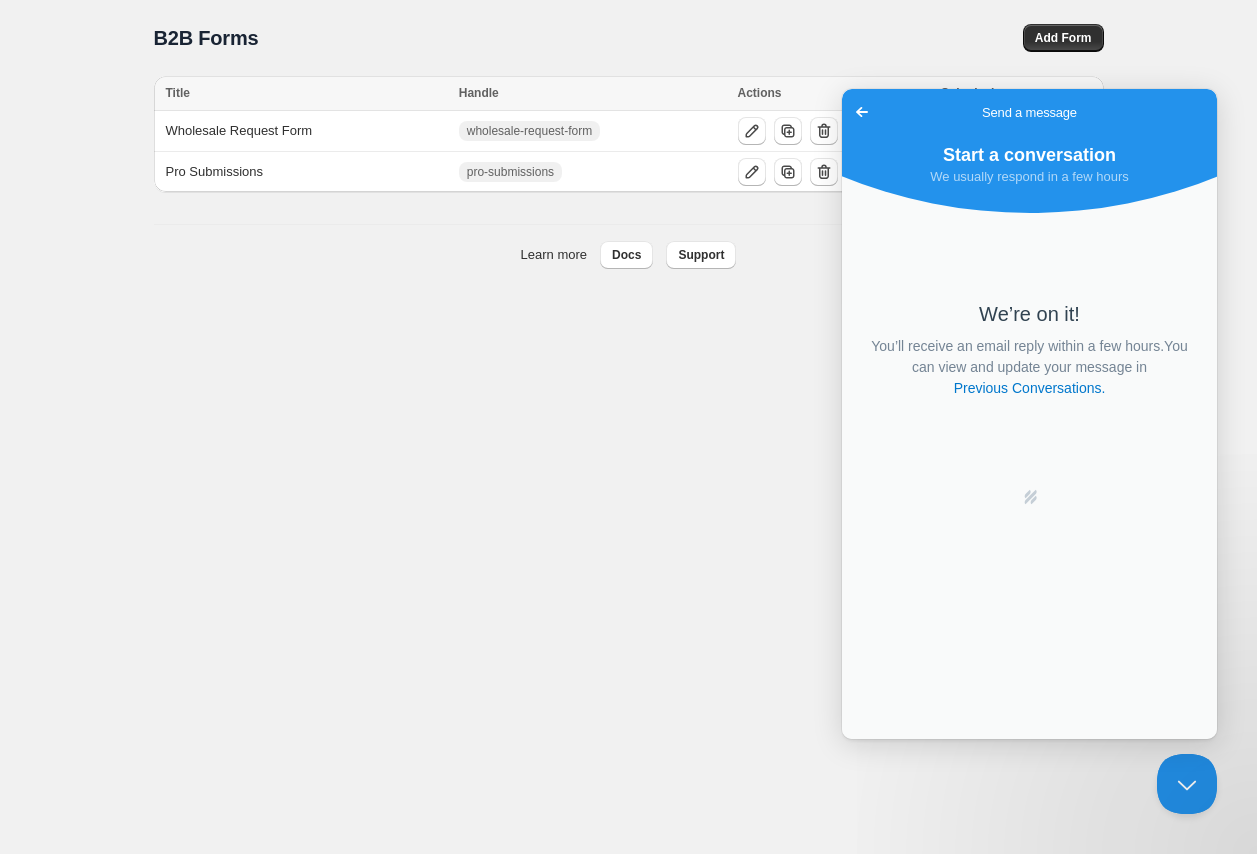 click on "B2B Forms" at bounding box center [393, 38] 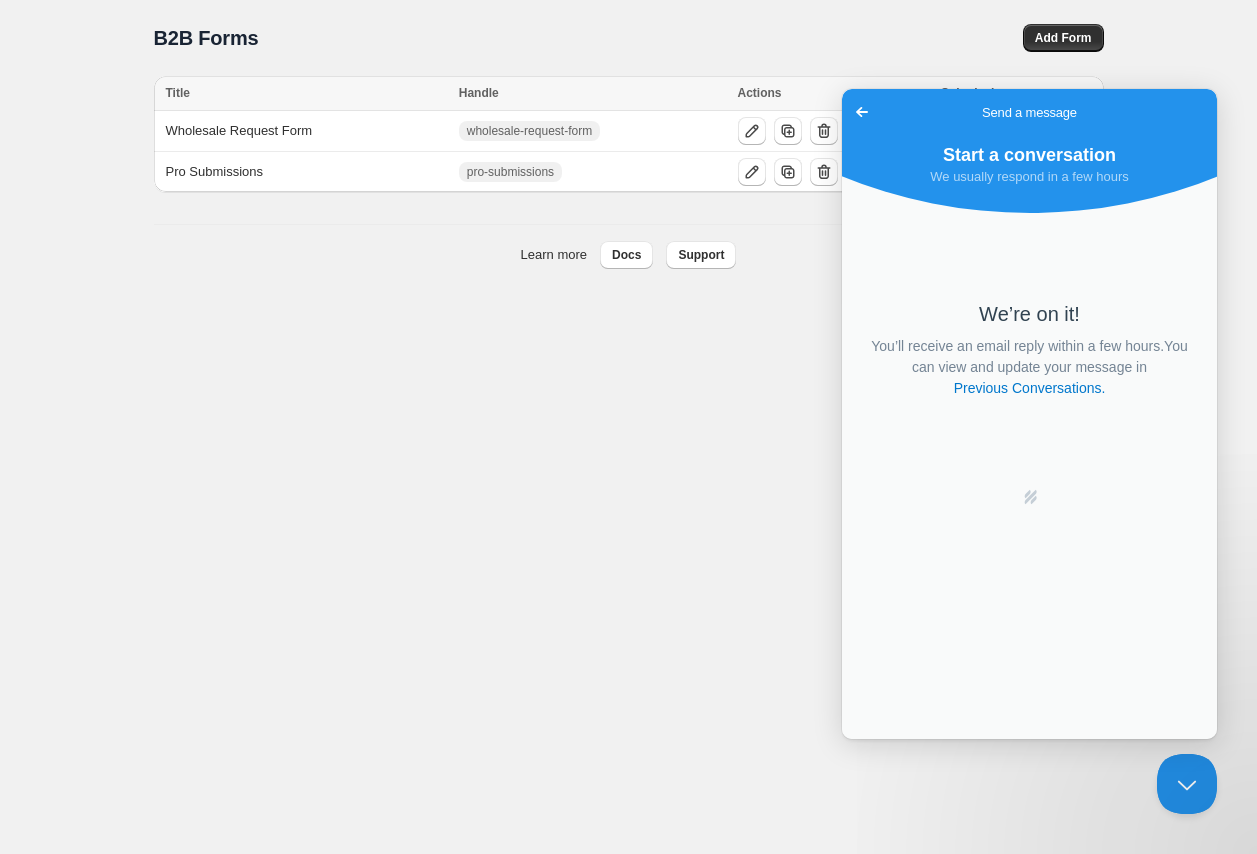 drag, startPoint x: 645, startPoint y: 367, endPoint x: 802, endPoint y: 317, distance: 164.76953 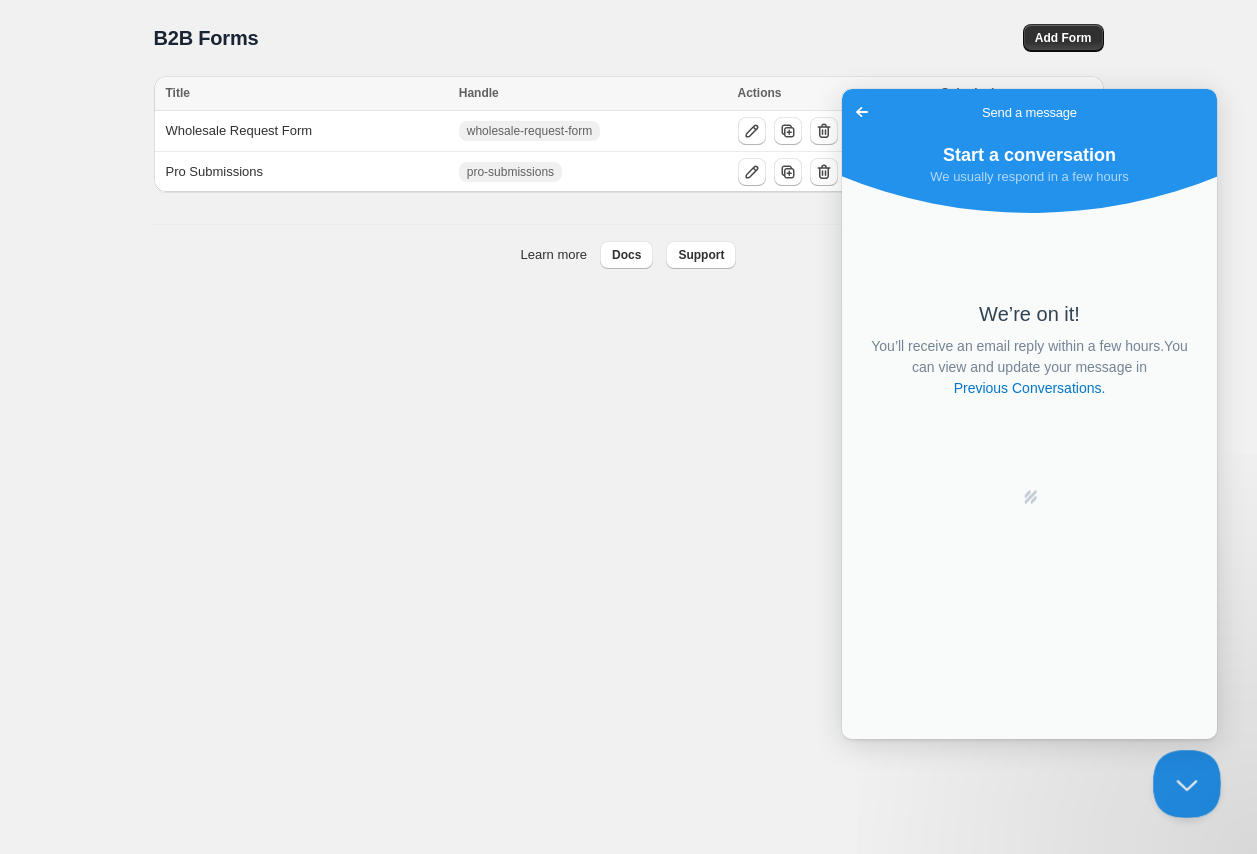 drag, startPoint x: 1191, startPoint y: 780, endPoint x: 1154, endPoint y: 776, distance: 37.215588 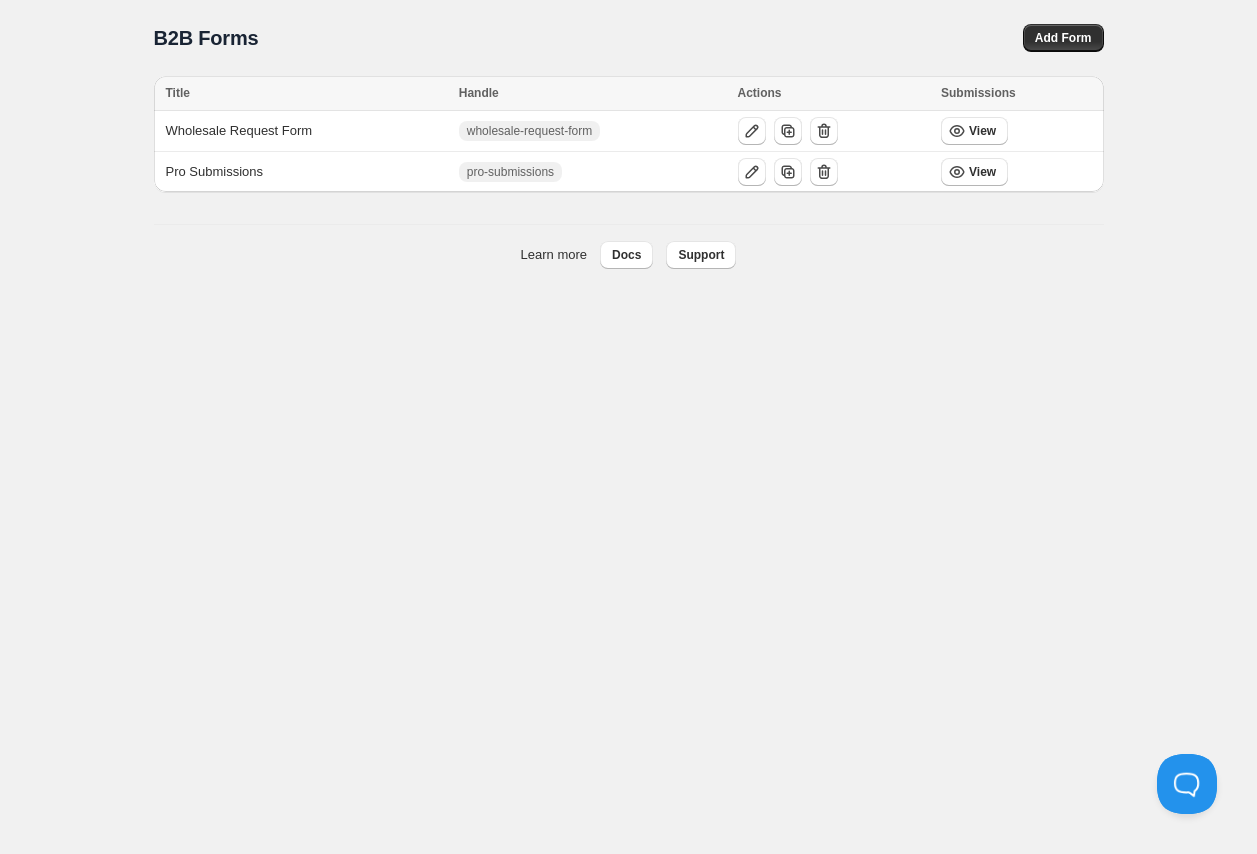 drag, startPoint x: 628, startPoint y: 588, endPoint x: 643, endPoint y: 544, distance: 46.486557 